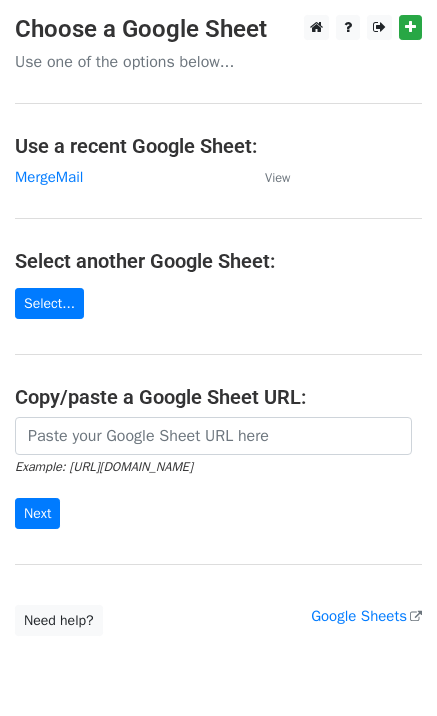 scroll, scrollTop: 0, scrollLeft: 0, axis: both 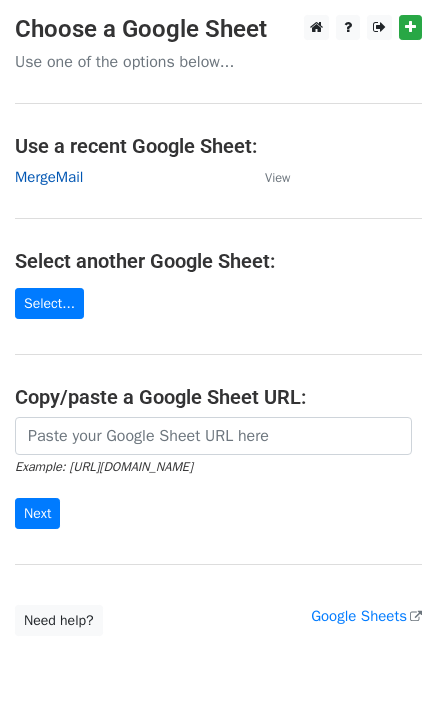 click on "MergeMail" at bounding box center (49, 177) 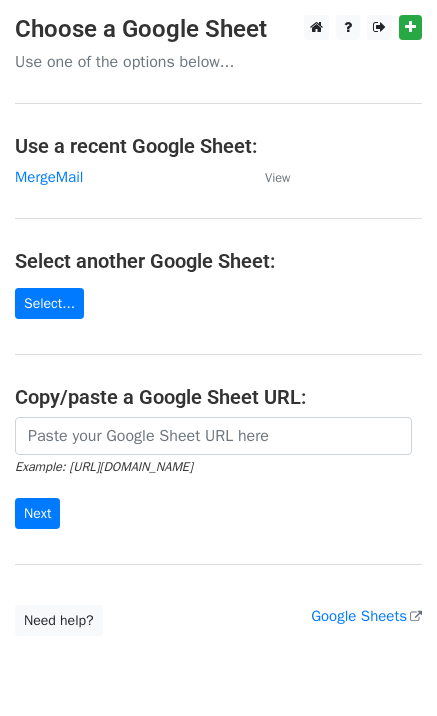 scroll, scrollTop: 0, scrollLeft: 0, axis: both 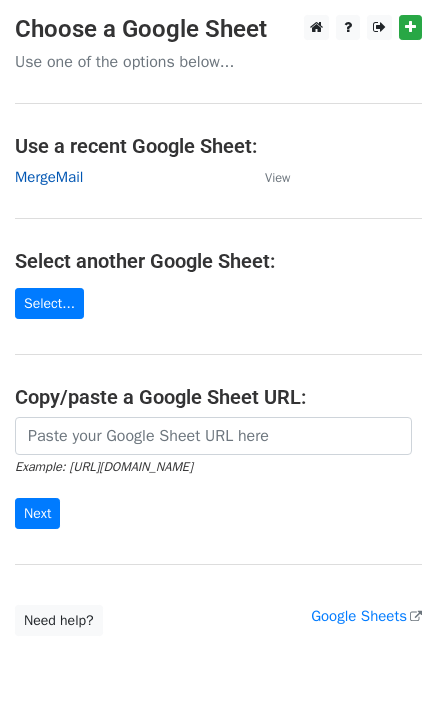 click on "MergeMail" at bounding box center [49, 177] 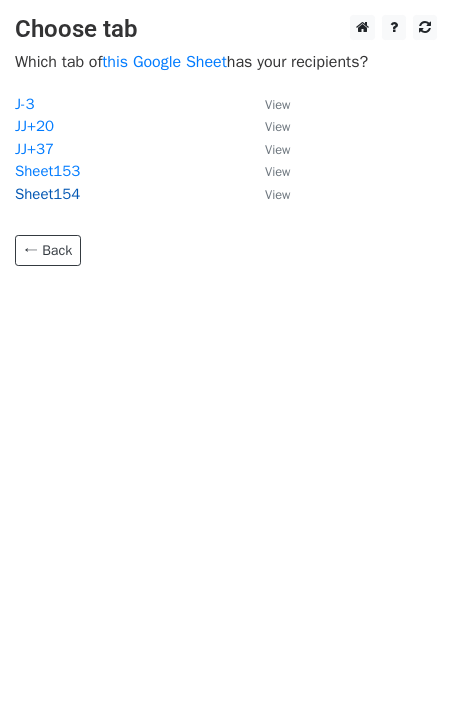 scroll, scrollTop: 0, scrollLeft: 0, axis: both 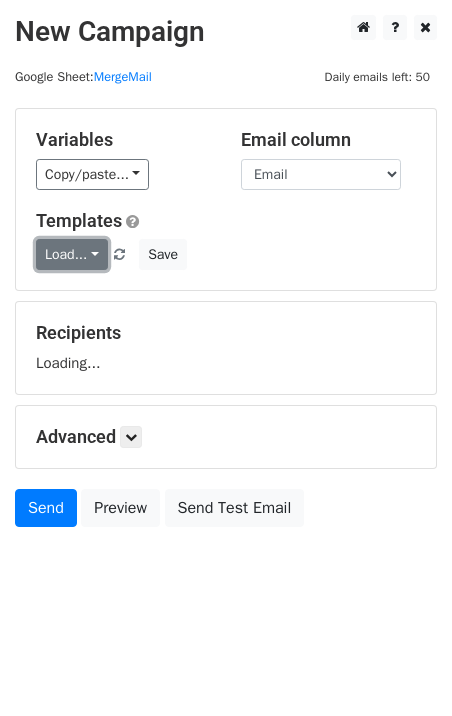 click on "Load..." at bounding box center (72, 254) 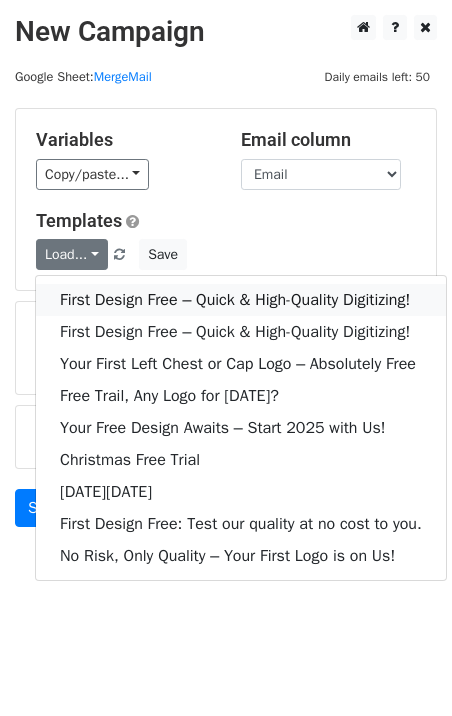 click on "First Design Free – Quick & High-Quality Digitizing!" at bounding box center [241, 300] 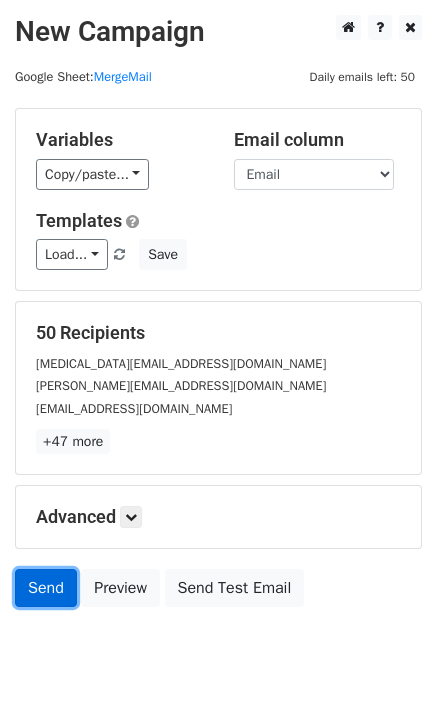 click on "Send" at bounding box center [46, 588] 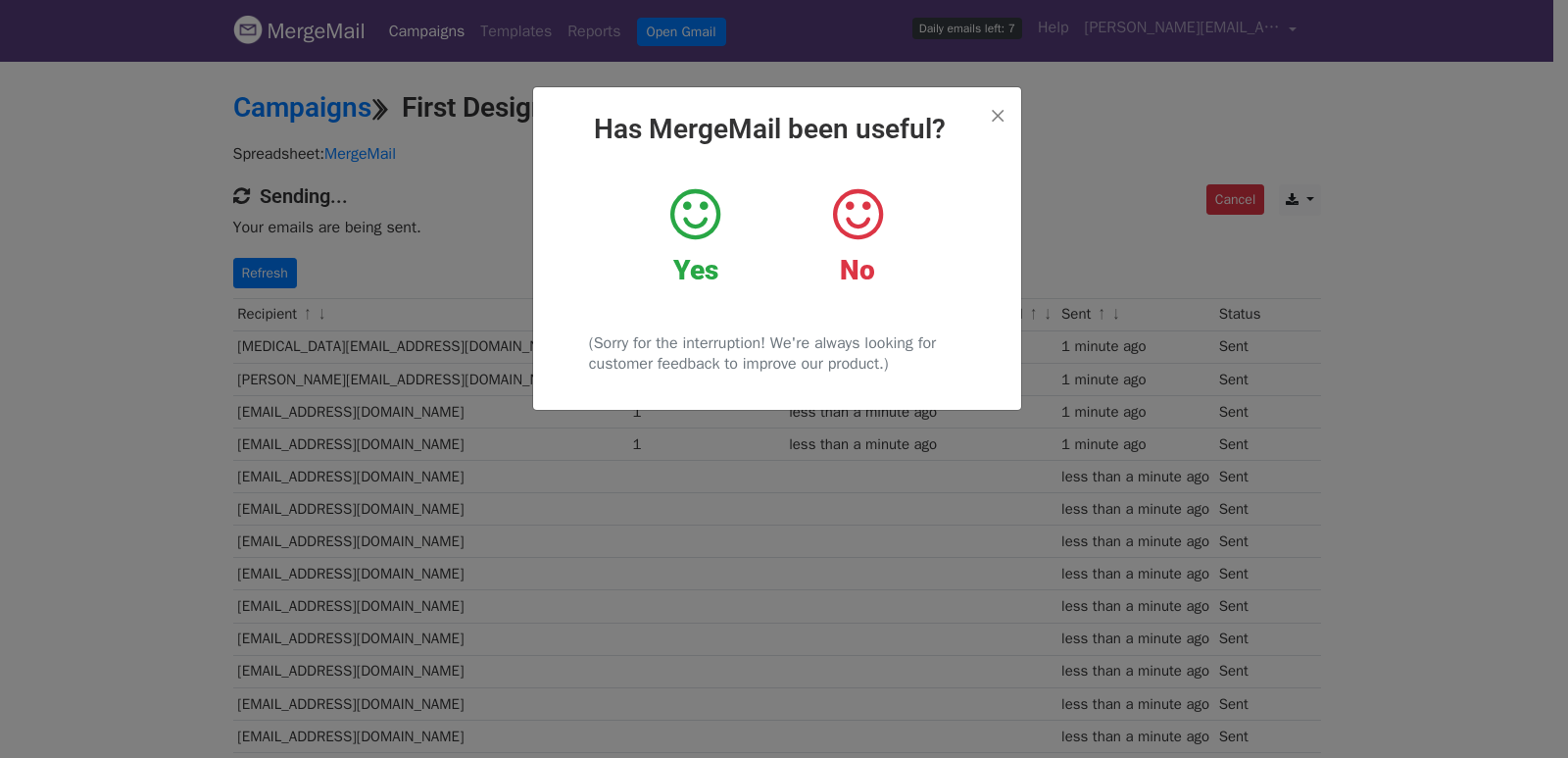 scroll, scrollTop: 0, scrollLeft: 0, axis: both 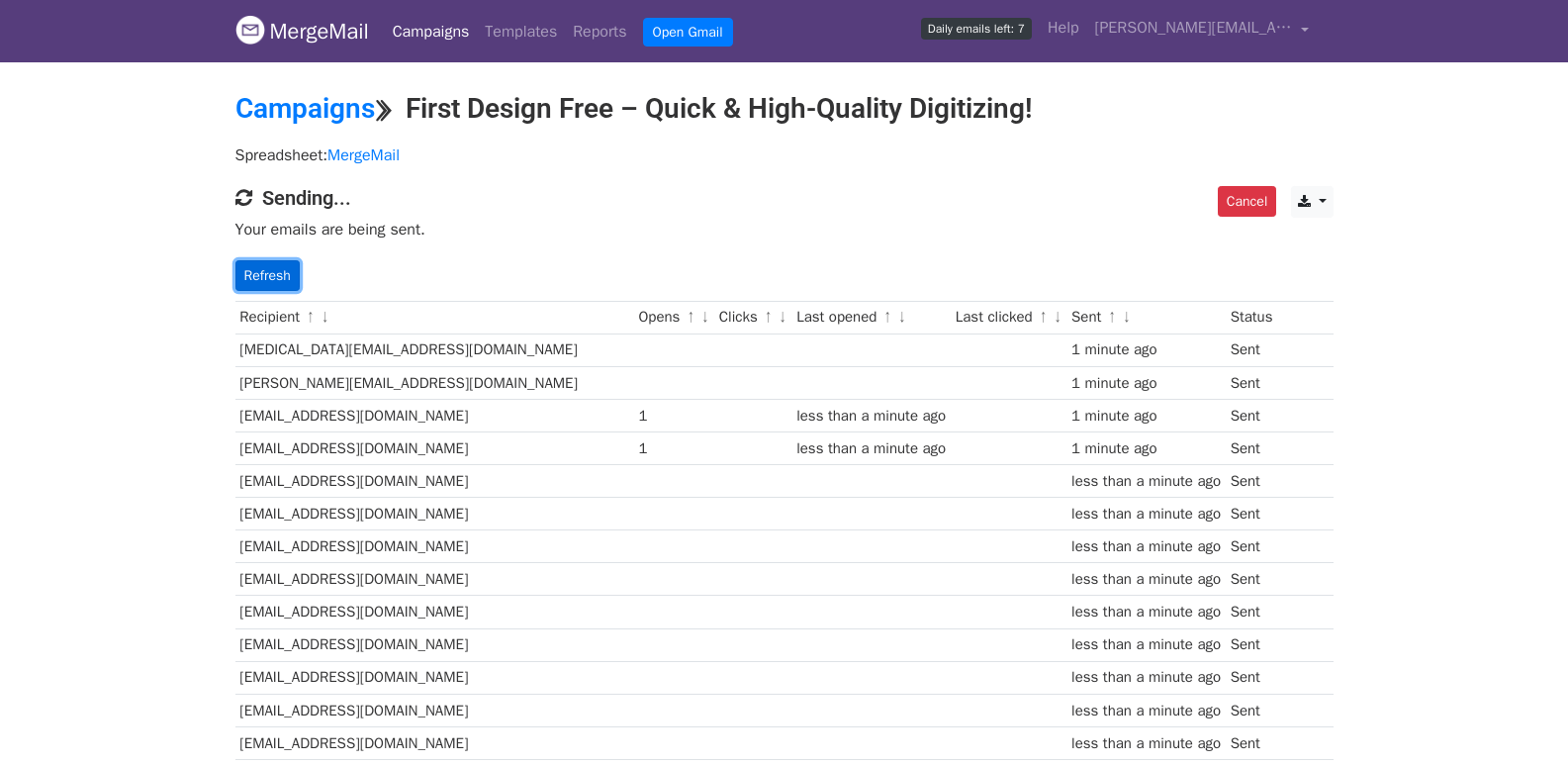 click on "Refresh" at bounding box center (267, 275) 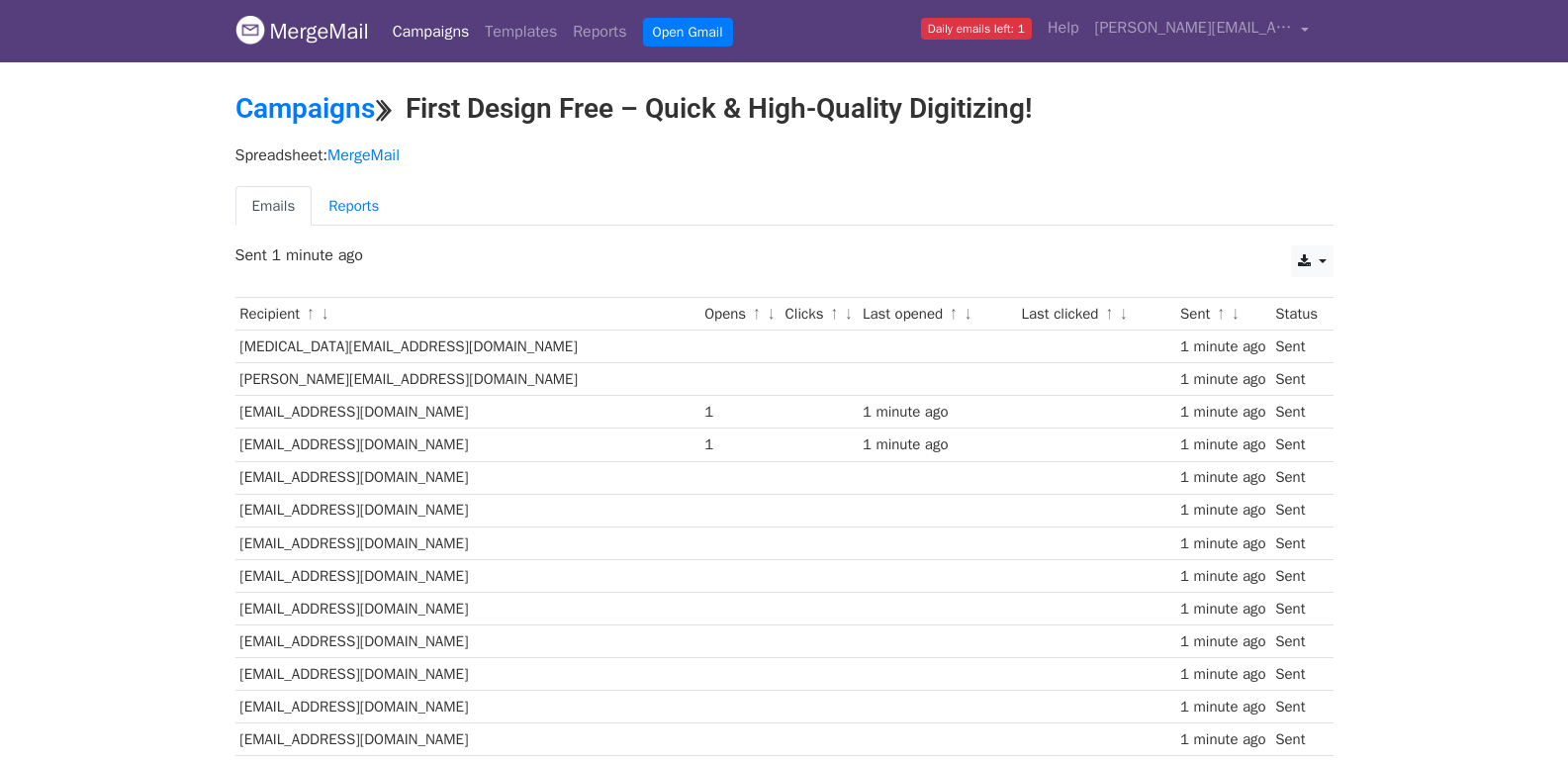 scroll, scrollTop: 0, scrollLeft: 0, axis: both 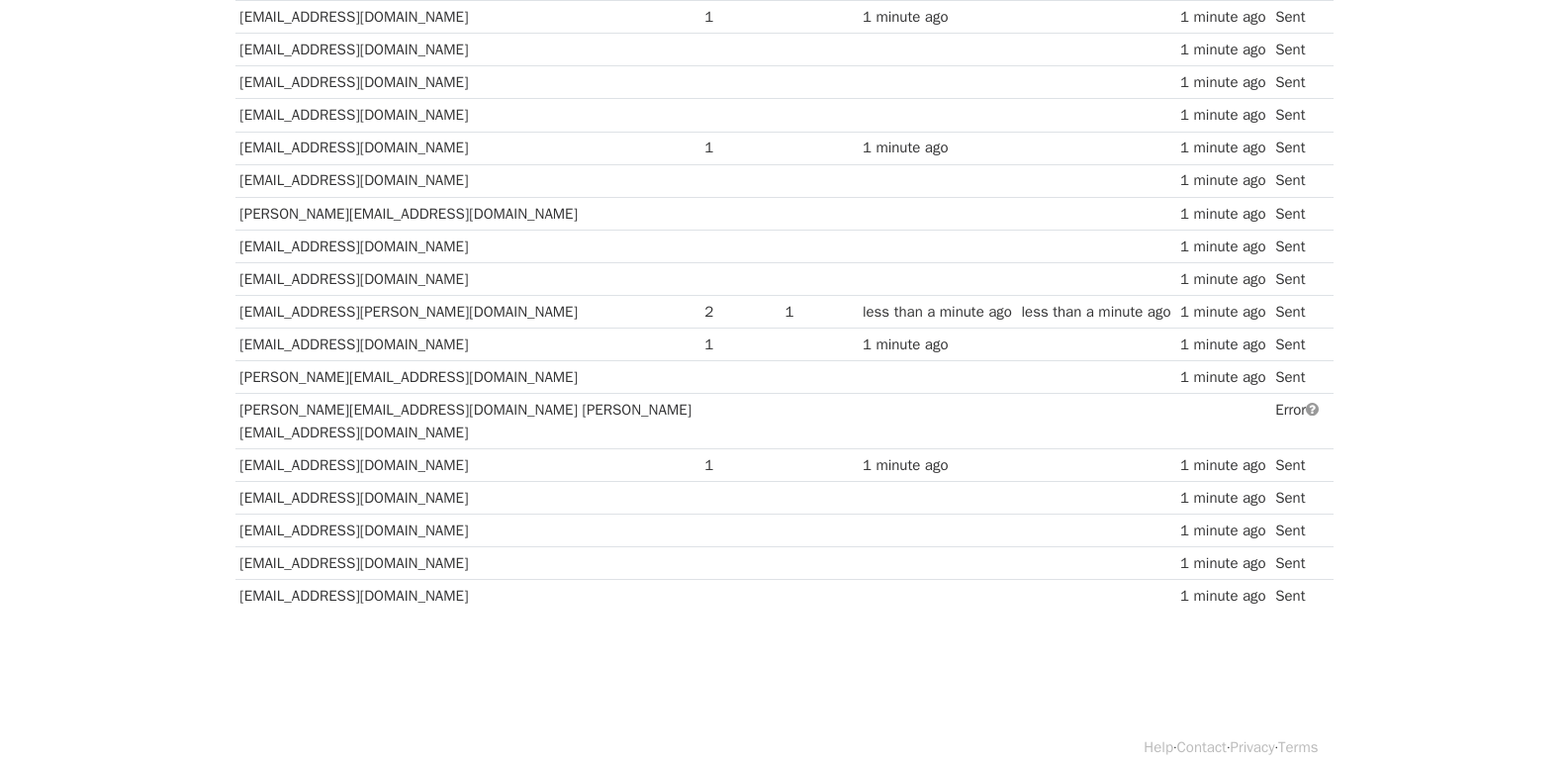 click on "[PERSON_NAME][EMAIL_ADDRESS][DOMAIN_NAME] [PERSON_NAME][EMAIL_ADDRESS][DOMAIN_NAME]" at bounding box center [468, 422] 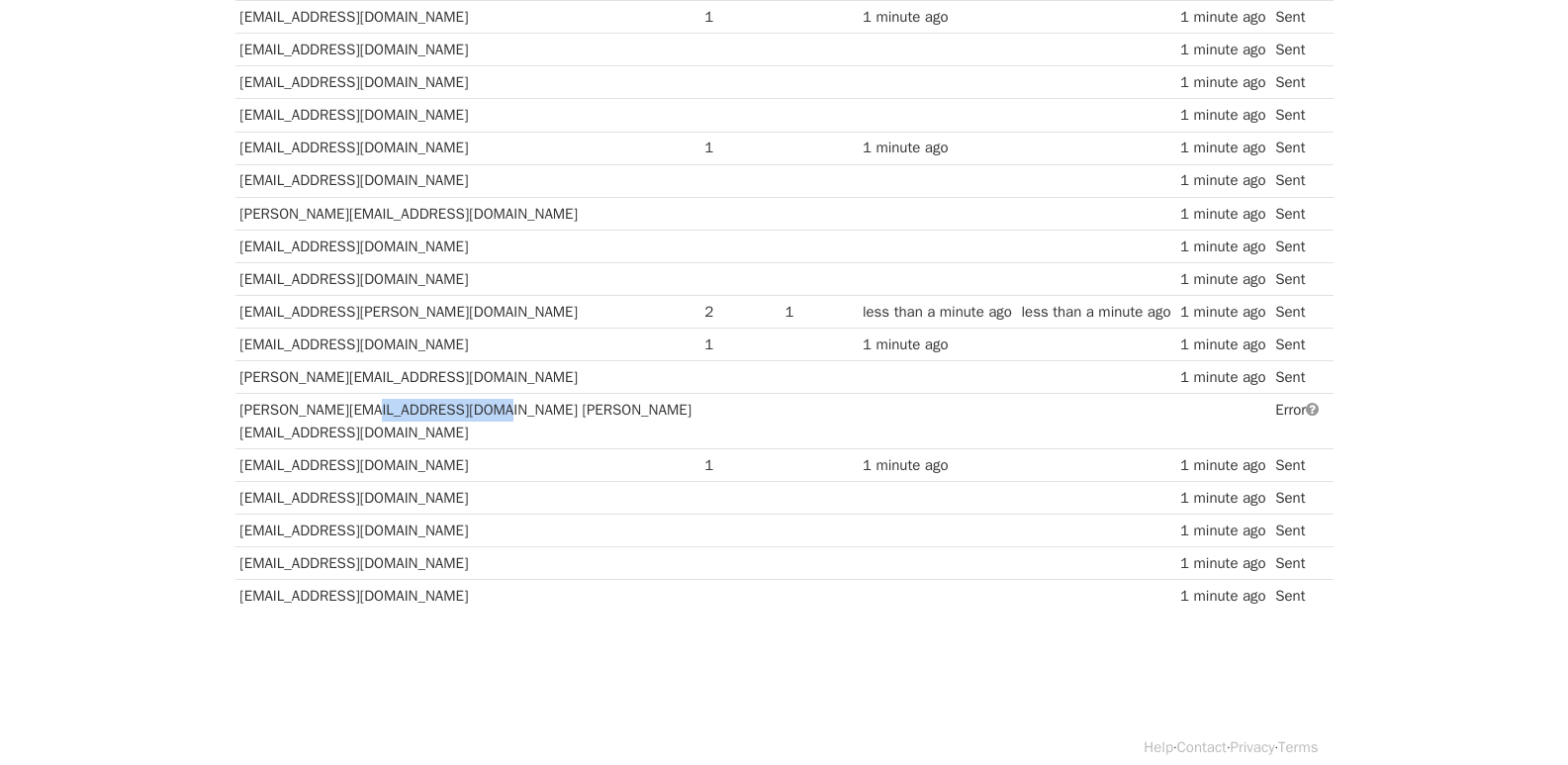 drag, startPoint x: 466, startPoint y: 417, endPoint x: 378, endPoint y: 405, distance: 88.81441 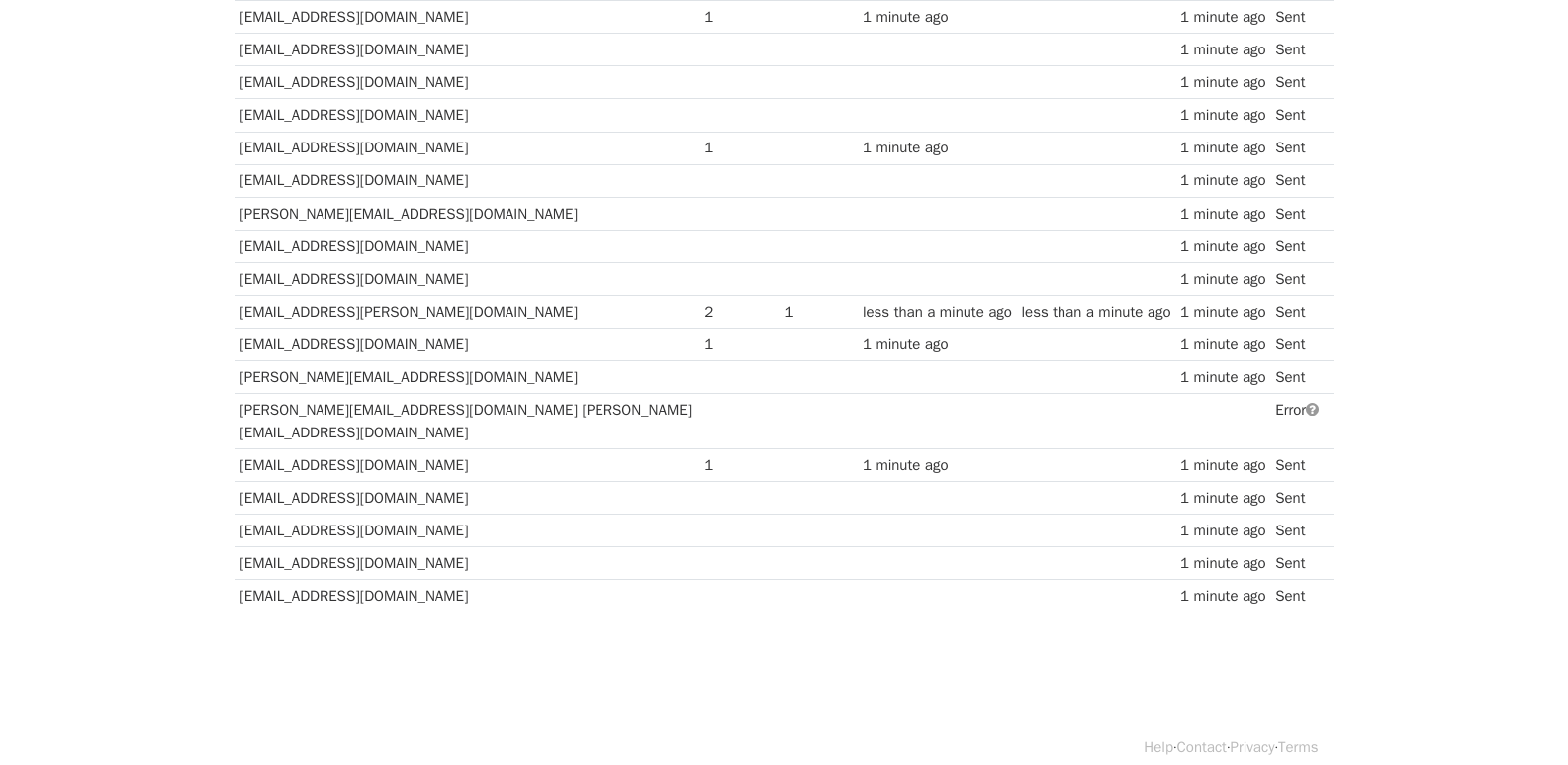 click on "[PERSON_NAME][EMAIL_ADDRESS][DOMAIN_NAME] [PERSON_NAME][EMAIL_ADDRESS][DOMAIN_NAME]" at bounding box center [468, 422] 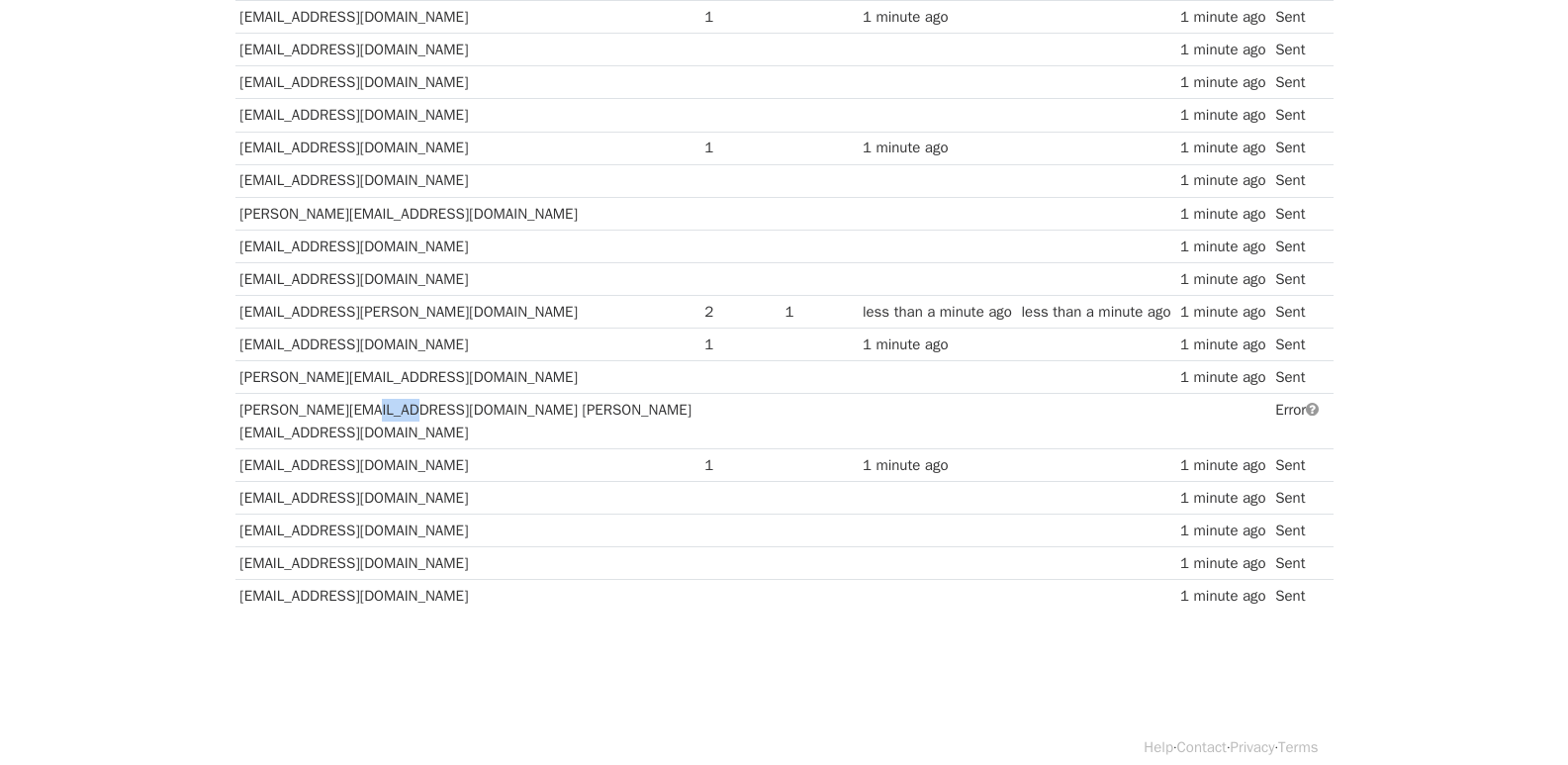click on "[PERSON_NAME][EMAIL_ADDRESS][DOMAIN_NAME] [PERSON_NAME][EMAIL_ADDRESS][DOMAIN_NAME]" at bounding box center [468, 422] 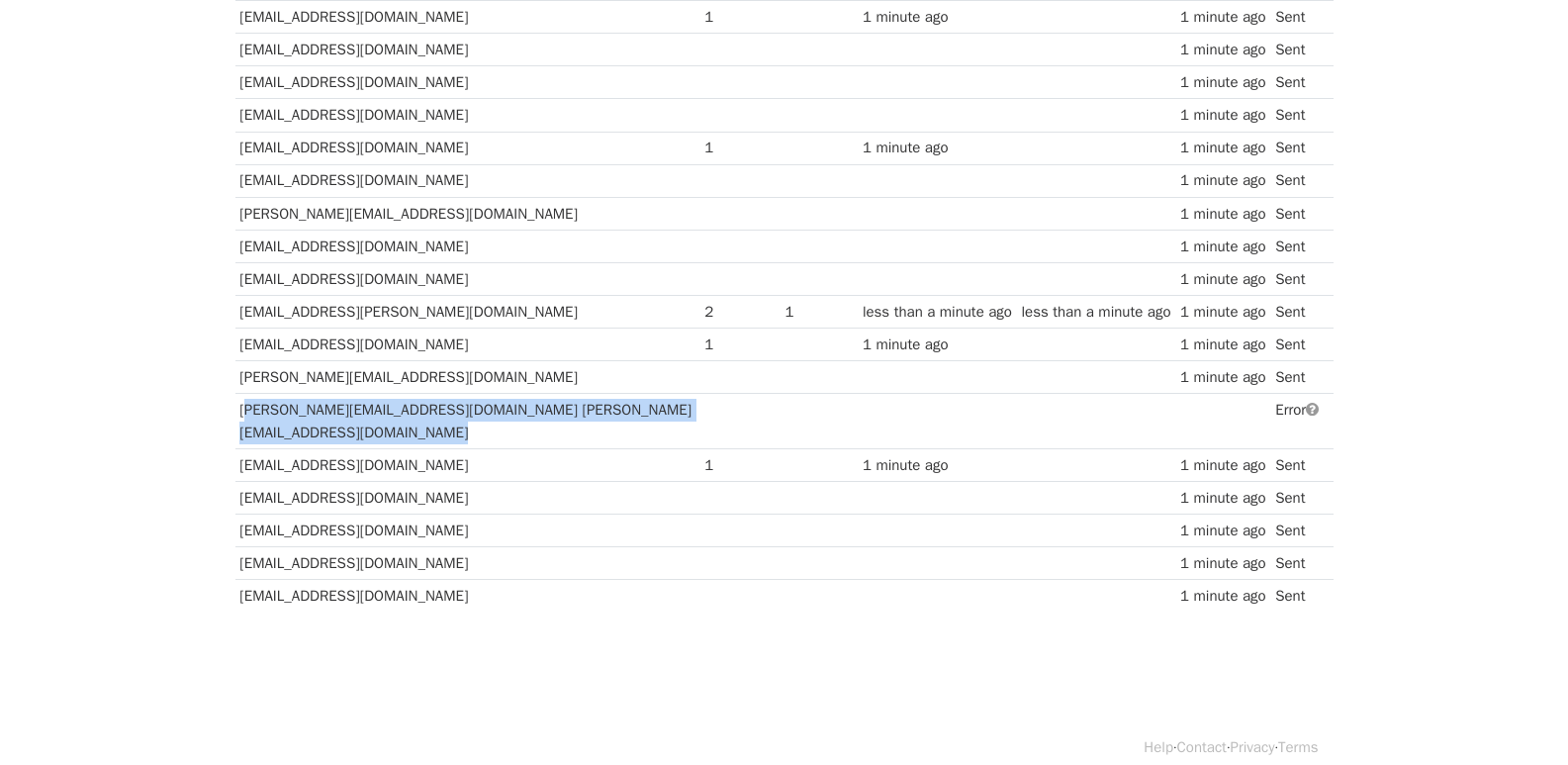 click on "[PERSON_NAME][EMAIL_ADDRESS][DOMAIN_NAME] [PERSON_NAME][EMAIL_ADDRESS][DOMAIN_NAME]" at bounding box center (468, 422) 